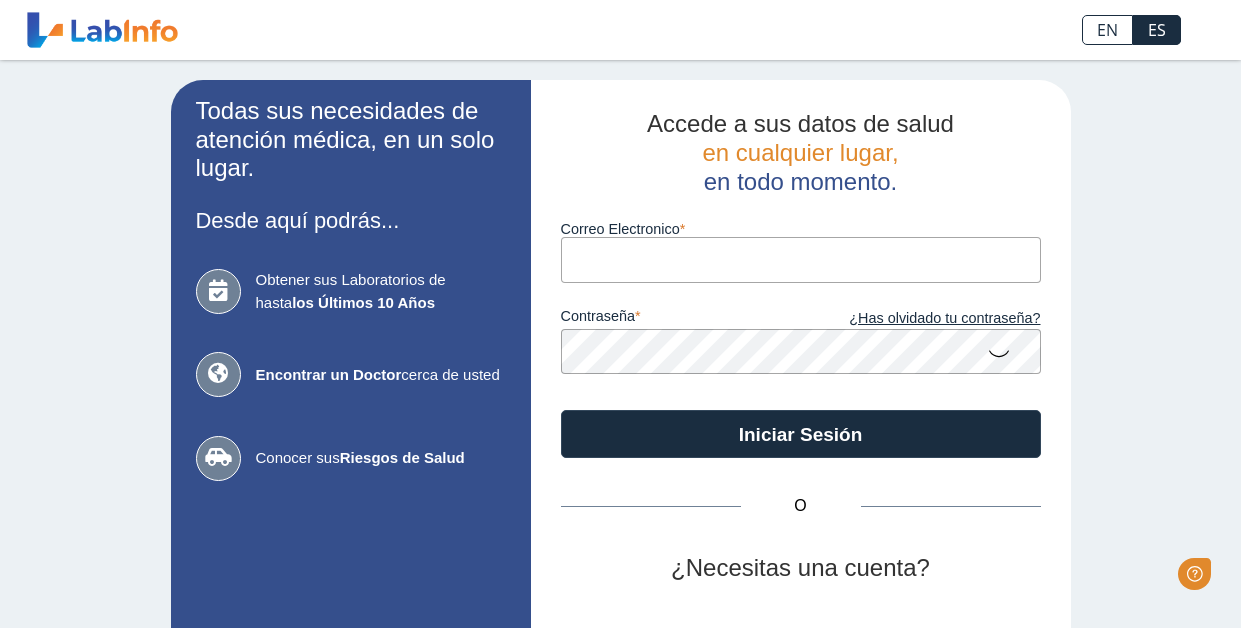 scroll, scrollTop: 0, scrollLeft: 0, axis: both 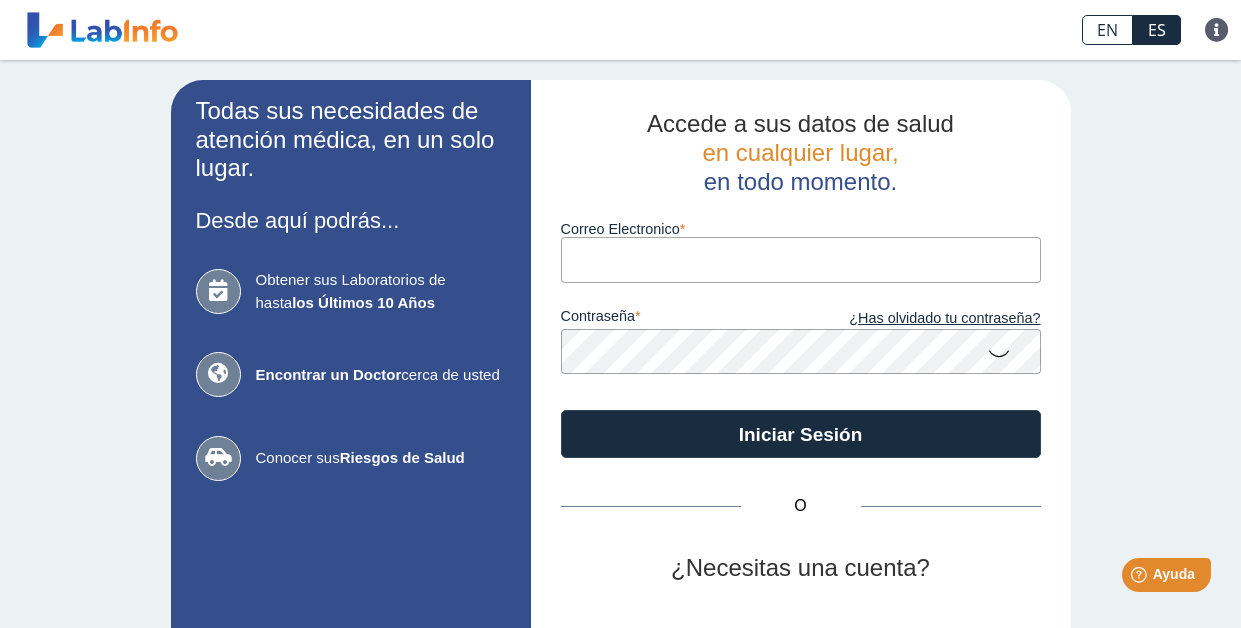 type on "[EMAIL_ADDRESS][DOMAIN_NAME]" 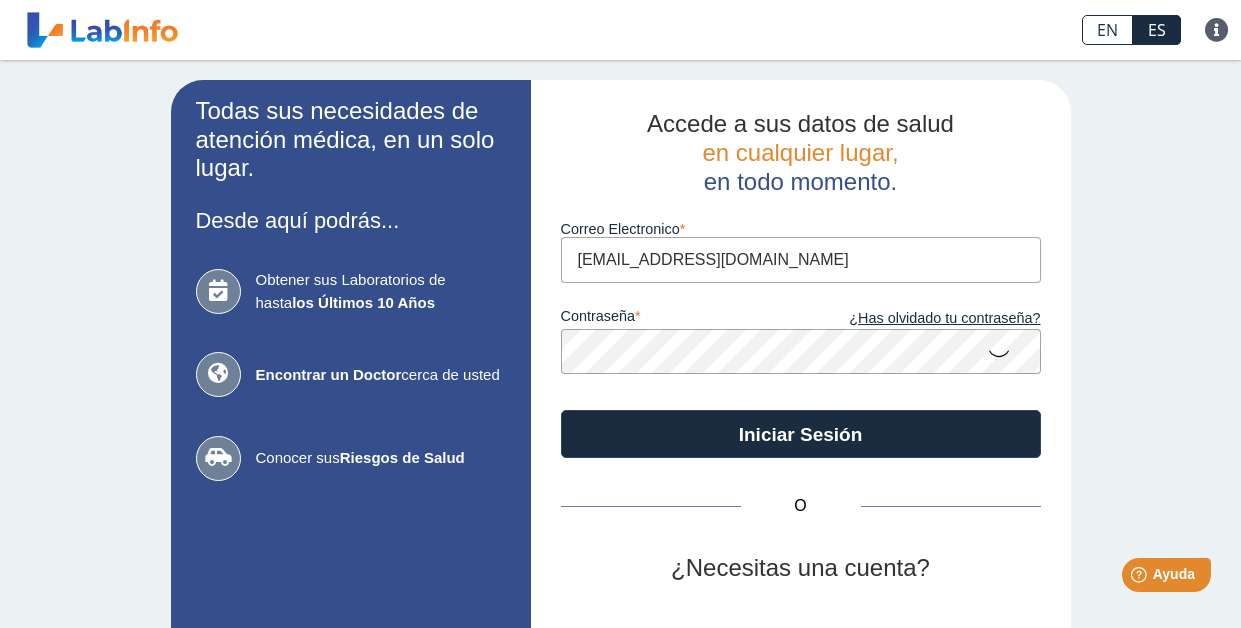 click on "Iniciar Sesión" 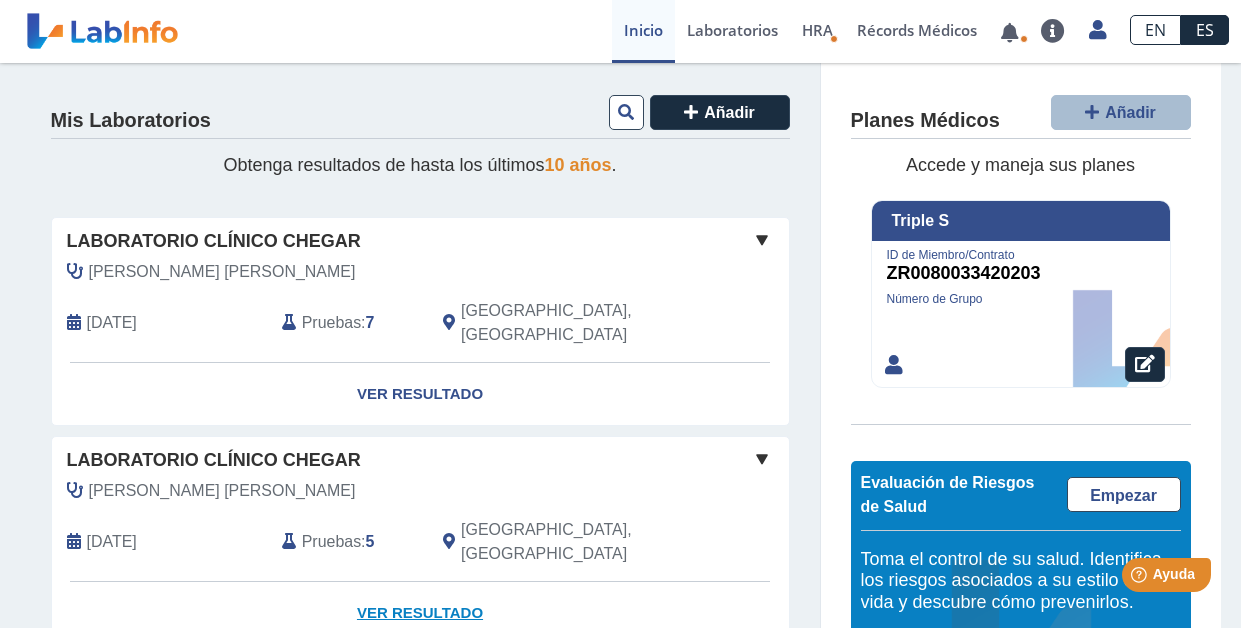 click on "Ver Resultado" 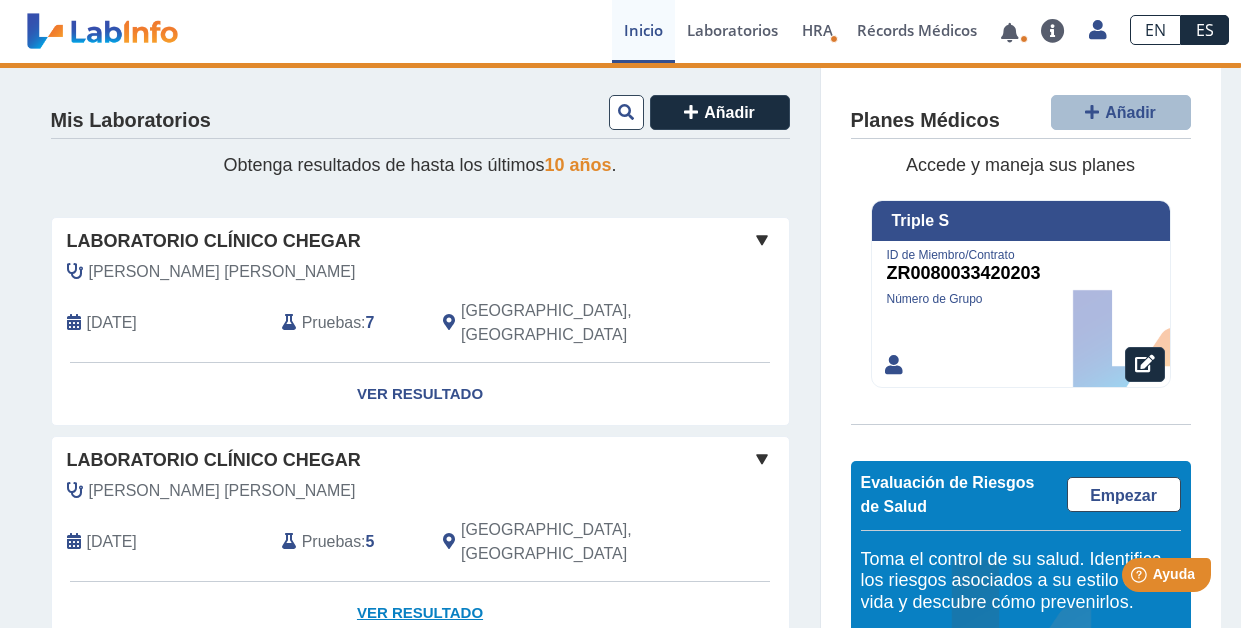 click on "Ver Resultado" 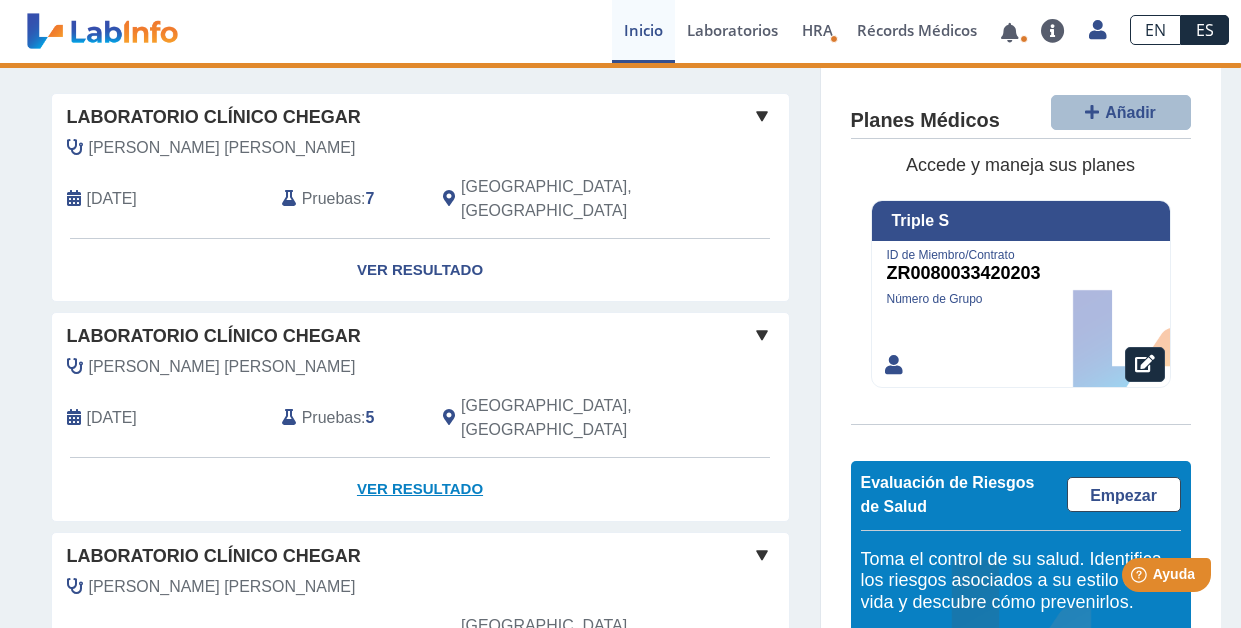 scroll, scrollTop: 128, scrollLeft: 0, axis: vertical 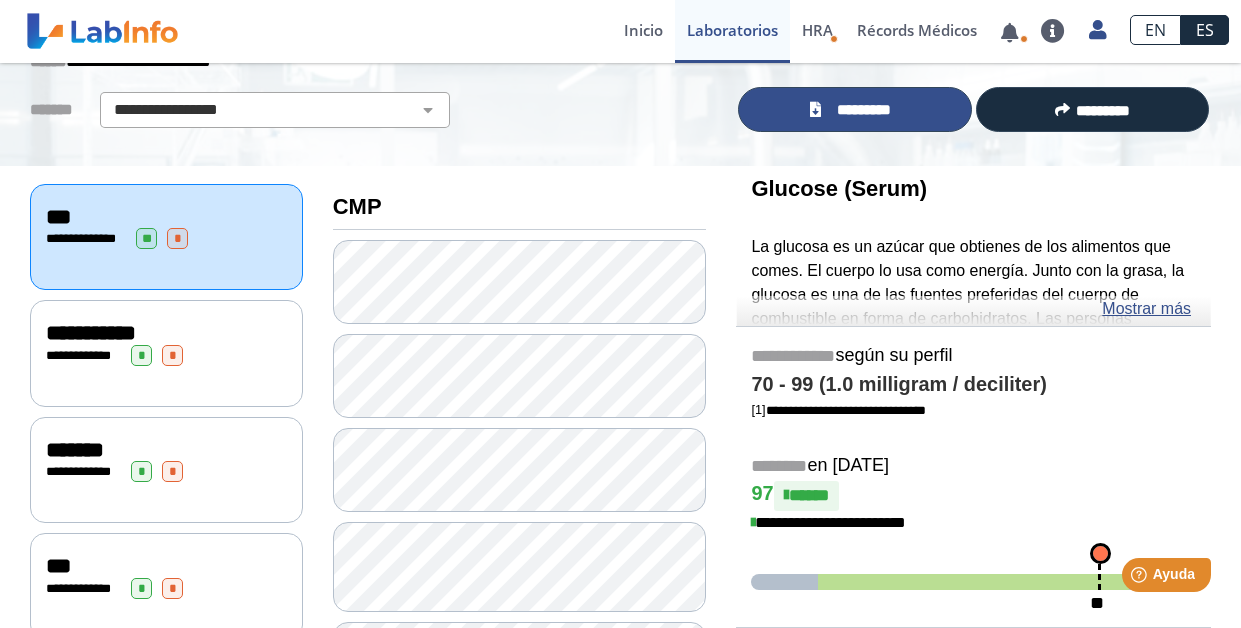 click on "*********" 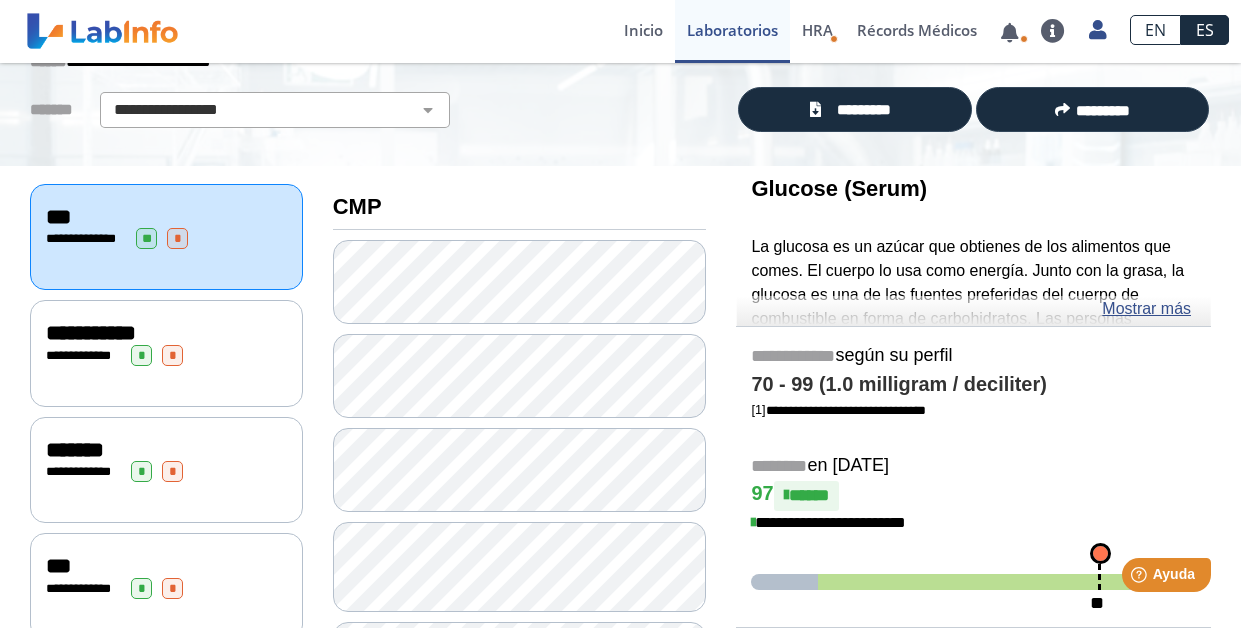 click on "Laboratorio Clínico [PERSON_NAME]  envió nuevos resultados de laboratorio Para  [PERSON_NAME] –  hace alrededor de 1 hora  Laboratorio Clínico Chegar  envió nuevos resultados de laboratorio Para  [PERSON_NAME] –  hace alrededor de 2 horas  Laboratorio Clínico Chegar  envió nuevos resultados de laboratorio Para  [PERSON_NAME] –  hace alrededor de 2 horas  Laboratorio Clínico Chegar  envió nuevos resultados de laboratorio Para  [PERSON_NAME] –  hace alrededor de 2 horas  Laboratorio Clínico Chegar  envió nuevos resultados de laboratorio Para  [PERSON_NAME] –  hace alrededor de 3 horas  Laboratorio Clínico Chegar  envió nuevos resultados de laboratorio Para  [PERSON_NAME] –  [DATE]  Laboratorio Clínico Chegar  envió nuevos resultados de laboratorio Para  [PERSON_NAME] –  [DATE]  Laboratorio Clínico Chegar  envió nuevos resultados de laboratorio Para  [PERSON_NAME] –  [DATE]  Laboratorio Clínico Chegar  envió nuevos resultados de laboratorio Para  [PERSON_NAME] –  [DATE] Para [DATE]" at bounding box center (388, 31) 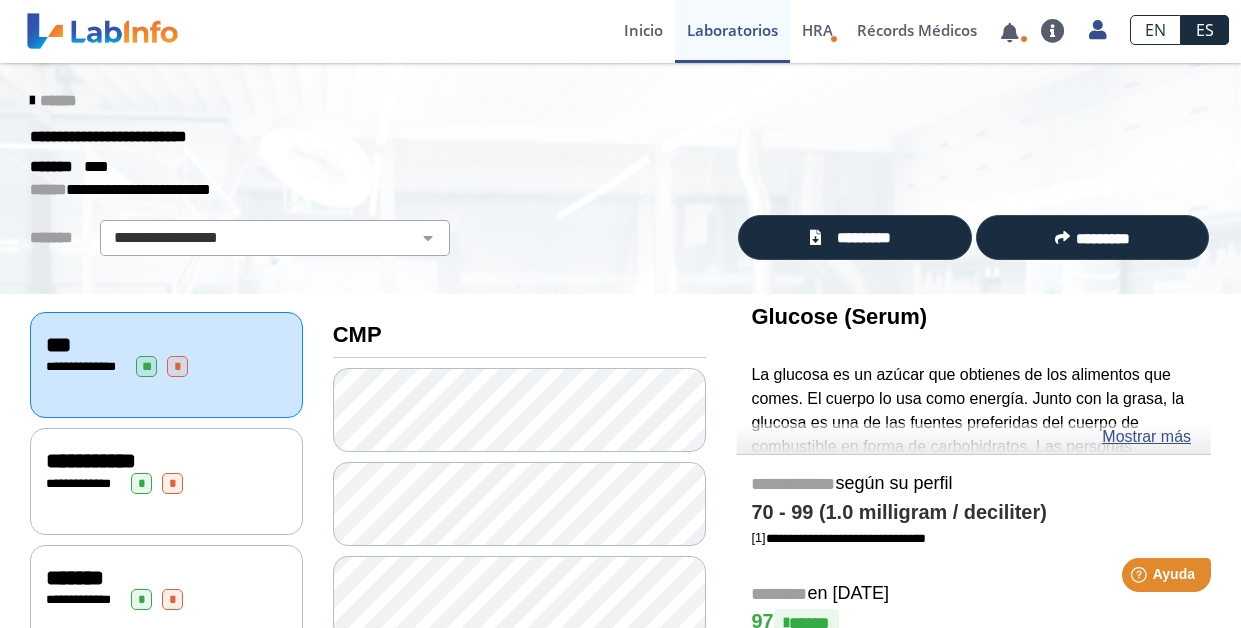 scroll, scrollTop: 0, scrollLeft: 0, axis: both 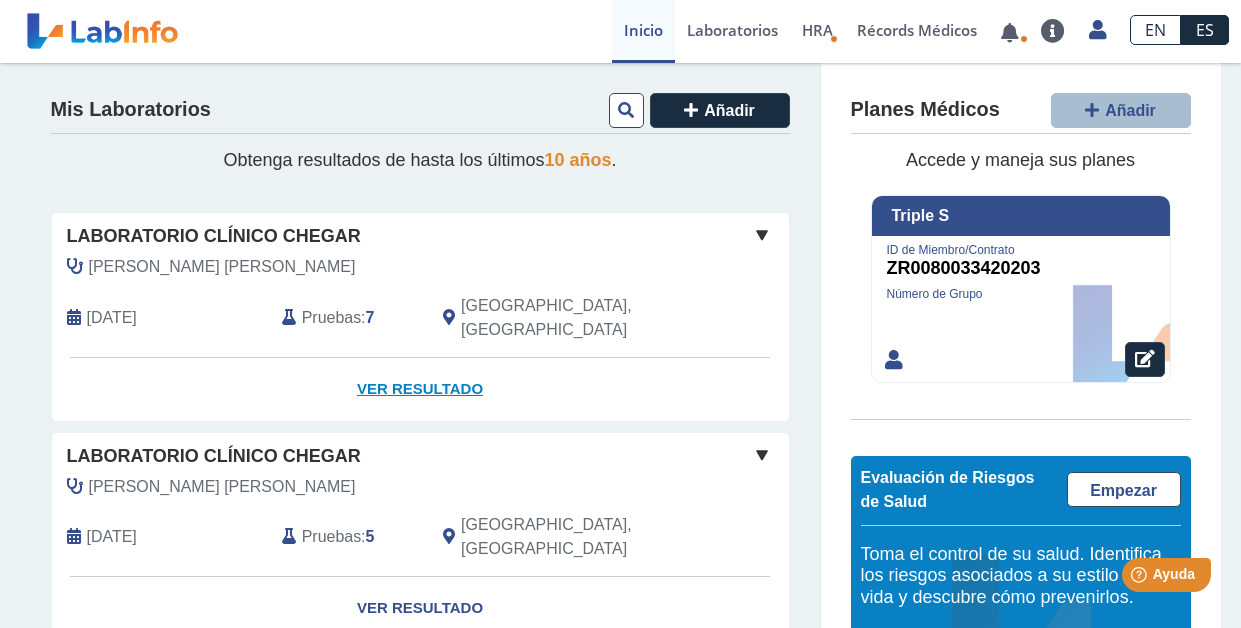 click on "Ver Resultado" 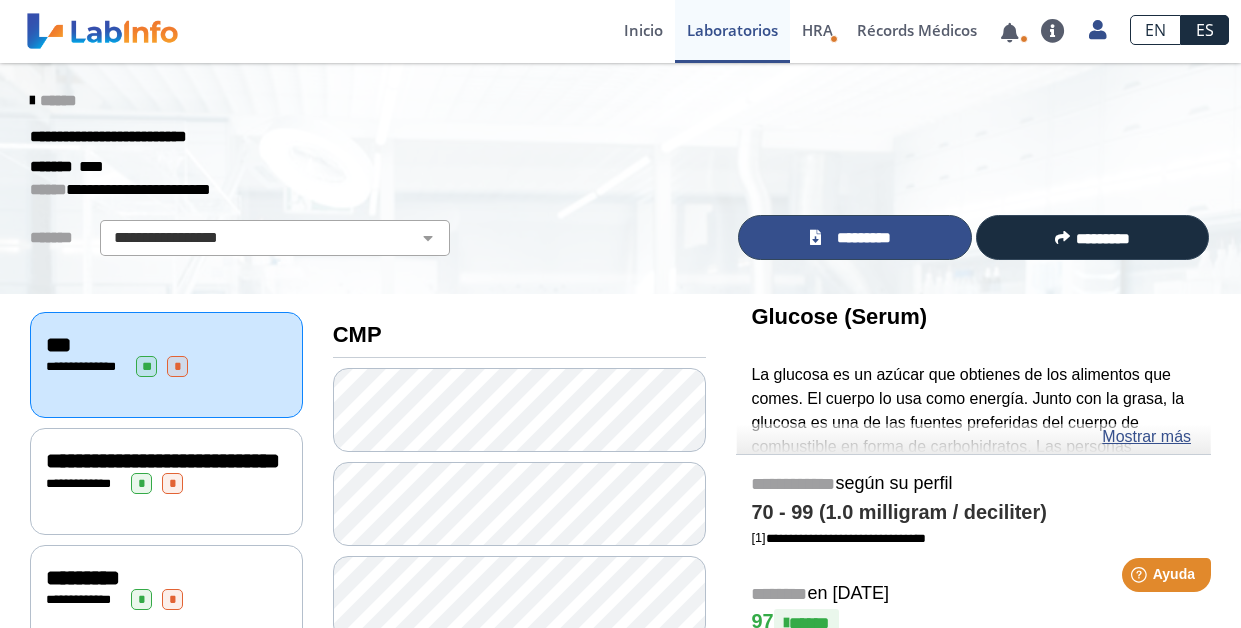 click on "*********" 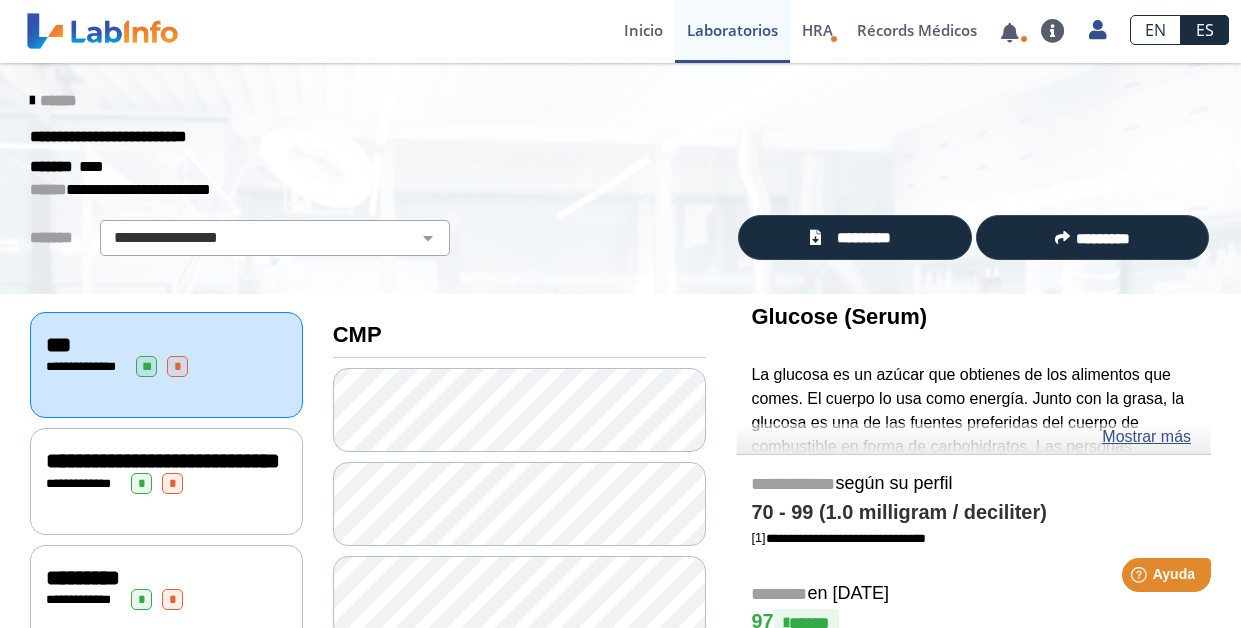 click on "Laboratorio Clínico [PERSON_NAME]  envió nuevos resultados de laboratorio Para  [PERSON_NAME] –  hace alrededor de 1 hora  Laboratorio Clínico Chegar  envió nuevos resultados de laboratorio Para  [PERSON_NAME] –  hace alrededor de 2 horas  Laboratorio Clínico Chegar  envió nuevos resultados de laboratorio Para  [PERSON_NAME] –  hace alrededor de 2 horas  Laboratorio Clínico Chegar  envió nuevos resultados de laboratorio Para  [PERSON_NAME] –  hace alrededor de 2 horas  Laboratorio Clínico Chegar  envió nuevos resultados de laboratorio Para  [PERSON_NAME] –  hace alrededor de 3 horas  Laboratorio Clínico Chegar  envió nuevos resultados de laboratorio Para  [PERSON_NAME] –  [DATE]  Laboratorio Clínico Chegar  envió nuevos resultados de laboratorio Para  [PERSON_NAME] –  [DATE]  Laboratorio Clínico Chegar  envió nuevos resultados de laboratorio Para  [PERSON_NAME] –  [DATE]  Laboratorio Clínico Chegar  envió nuevos resultados de laboratorio Para  [PERSON_NAME] –  [DATE] Para [DATE]" at bounding box center (388, 31) 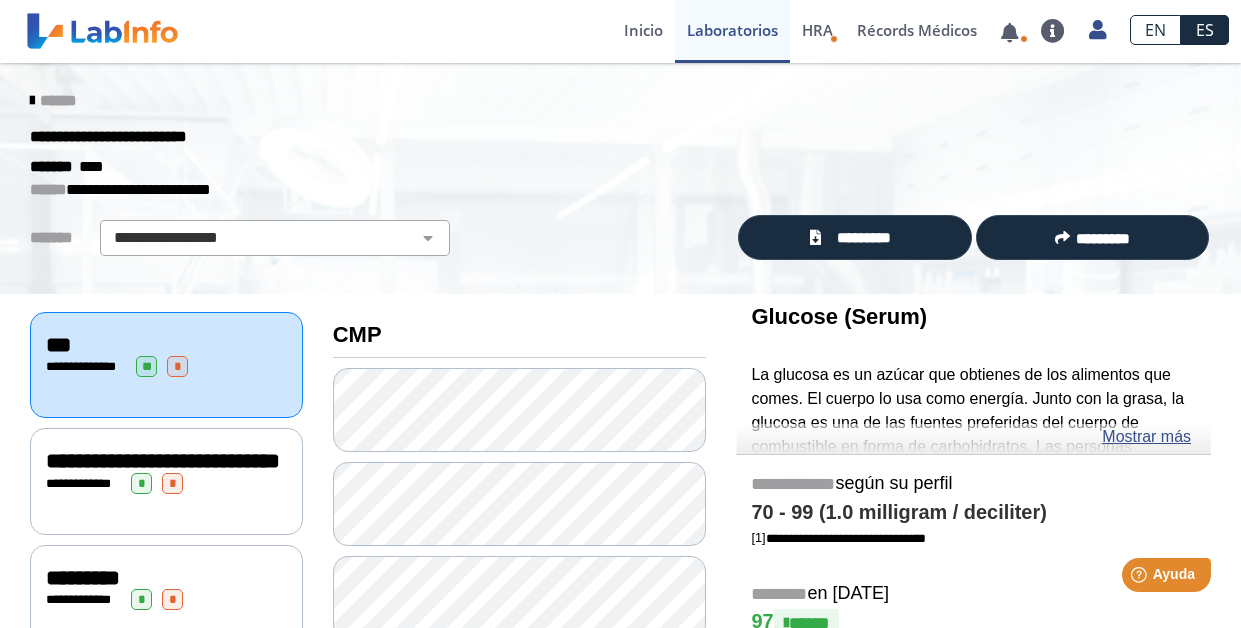 click 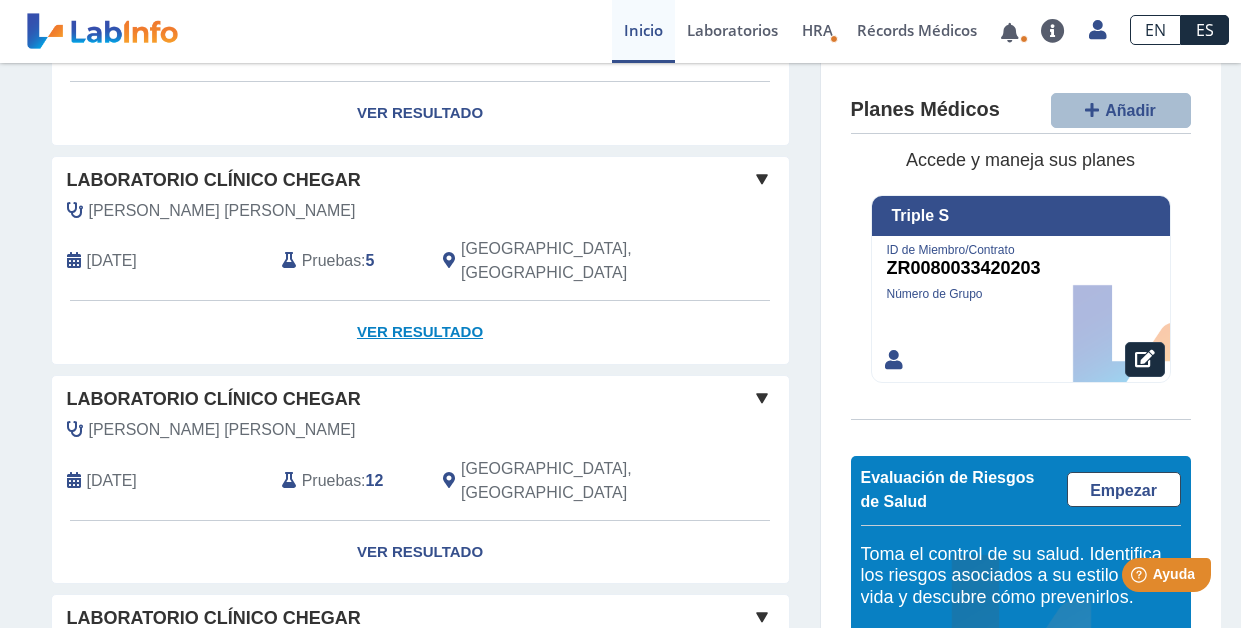 scroll, scrollTop: 289, scrollLeft: 0, axis: vertical 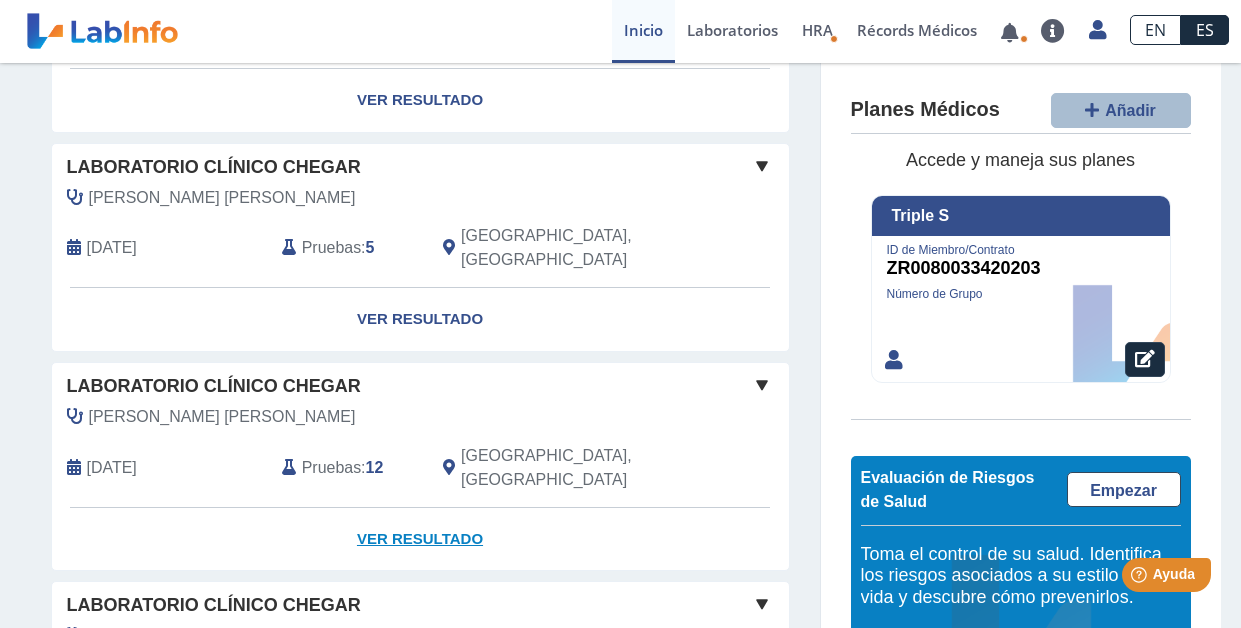 click on "Ver Resultado" 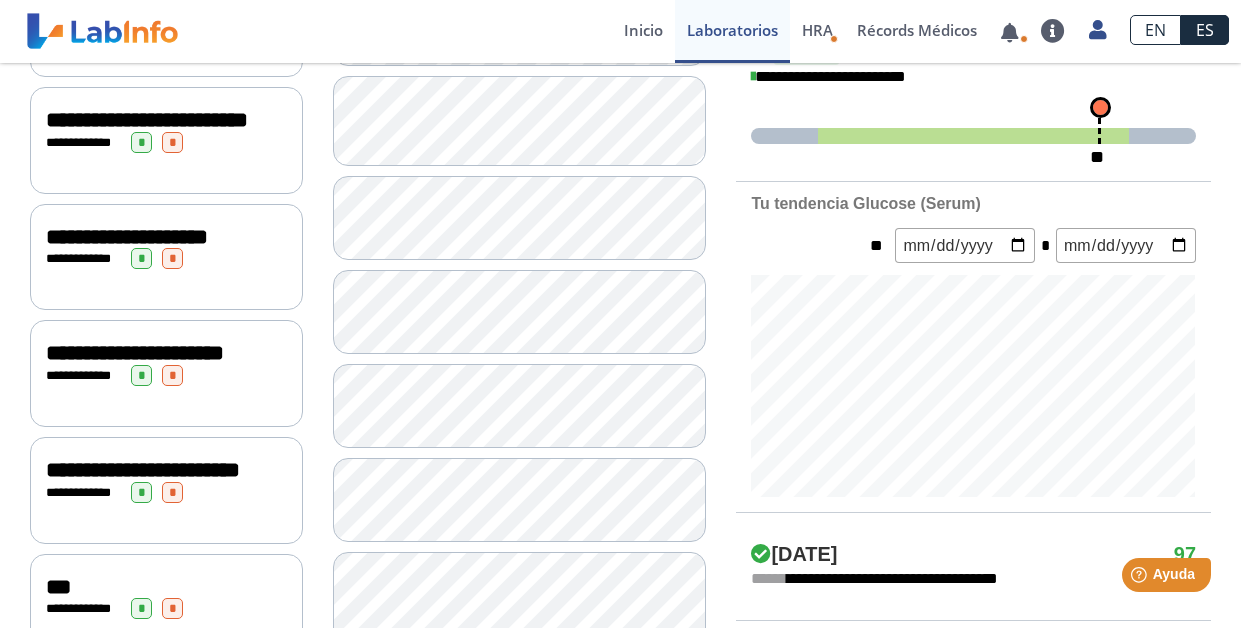 scroll, scrollTop: 576, scrollLeft: 0, axis: vertical 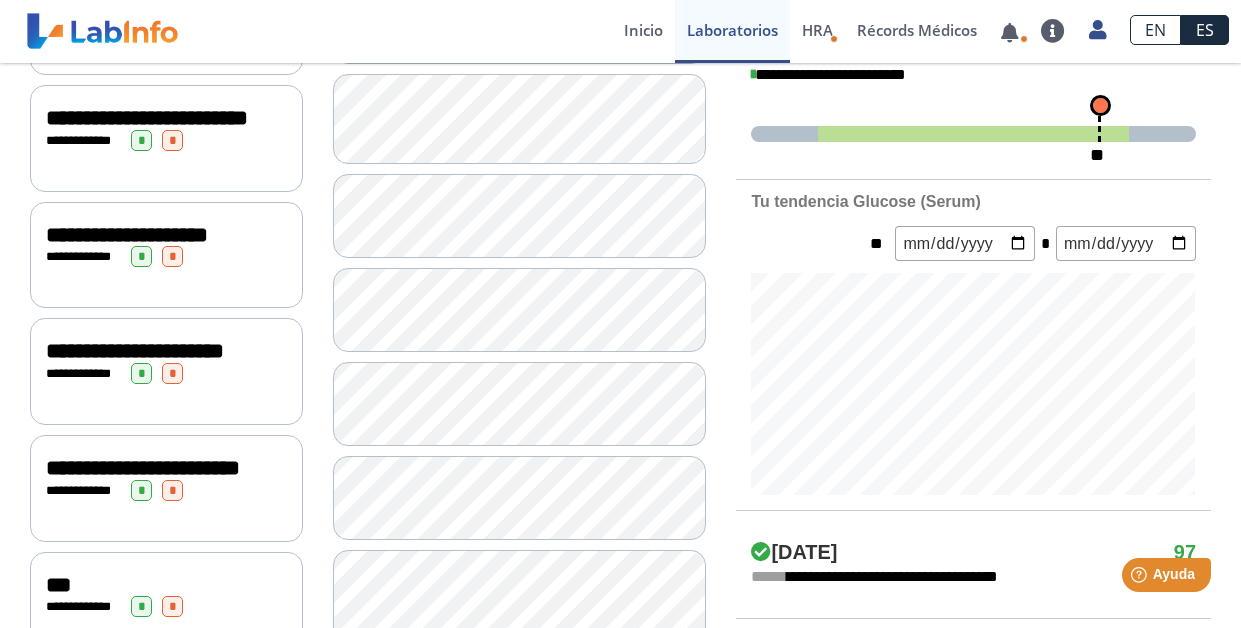 click on "**********" 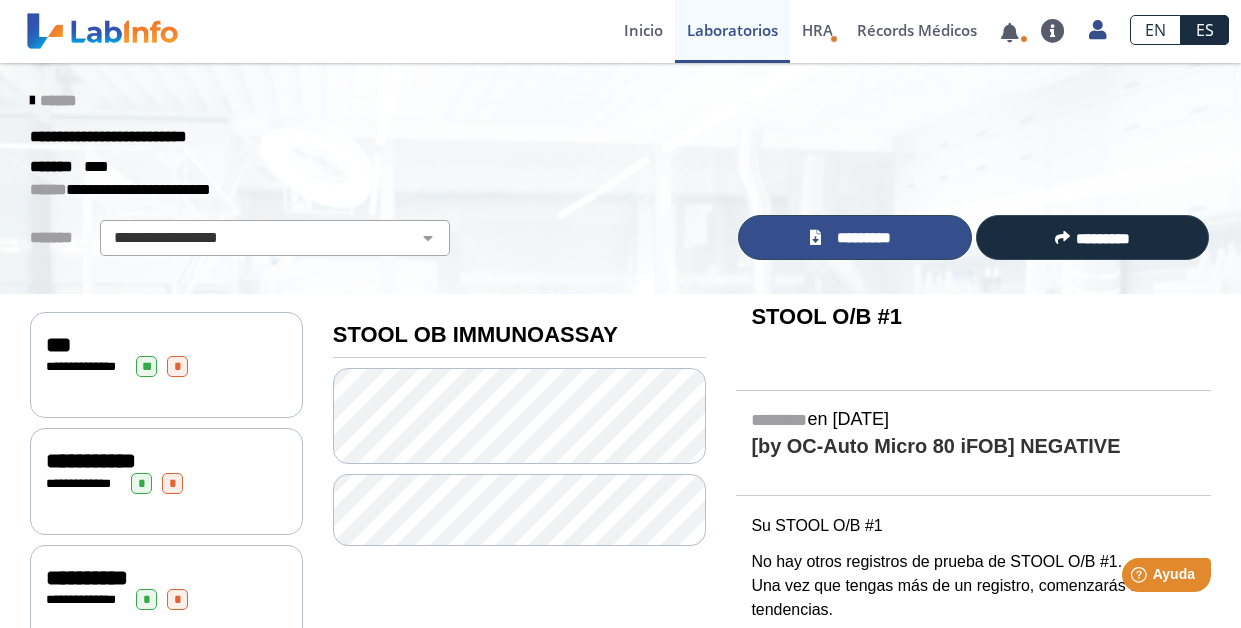 scroll, scrollTop: 0, scrollLeft: 0, axis: both 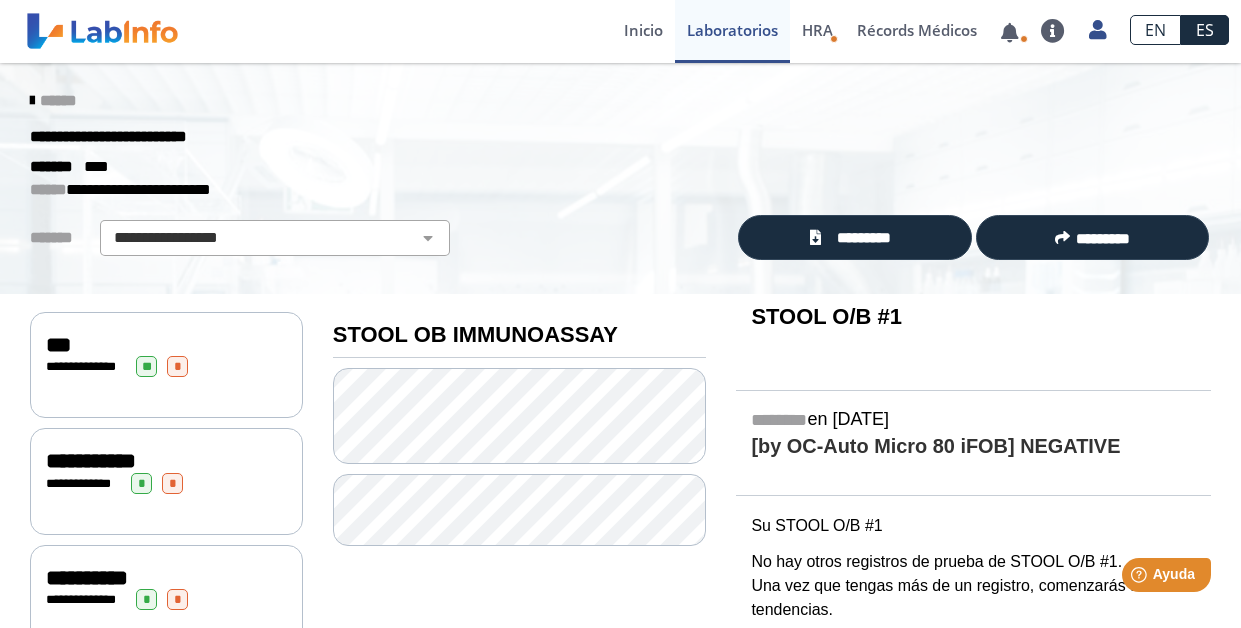 click on "******" 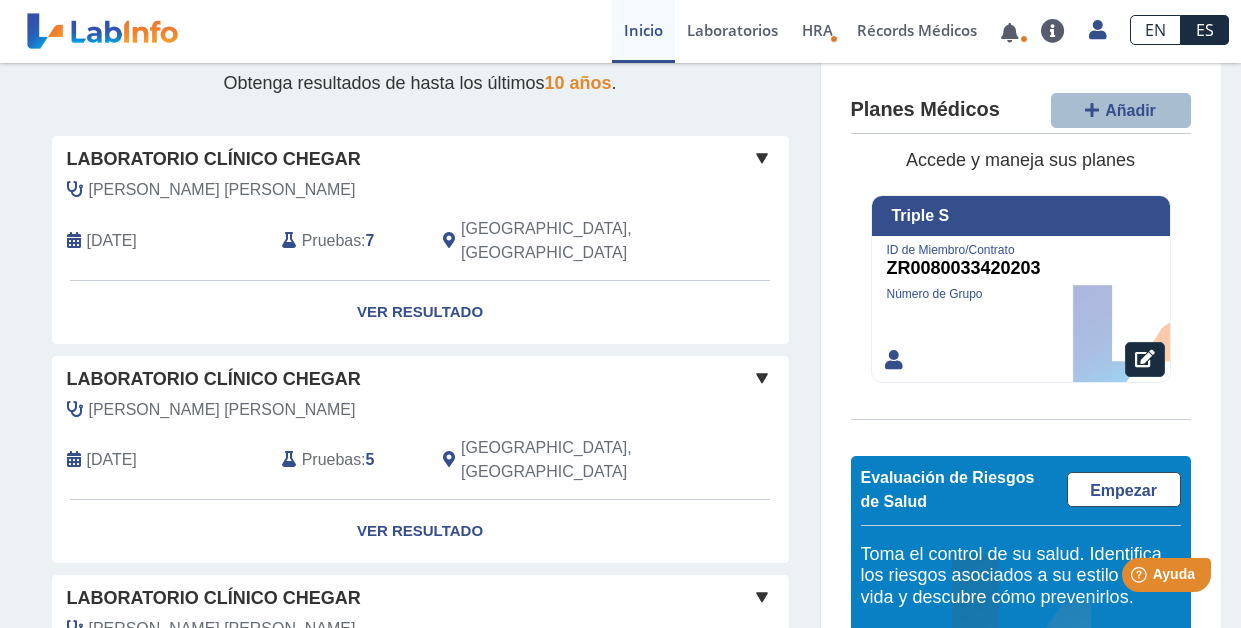 scroll, scrollTop: 68, scrollLeft: 0, axis: vertical 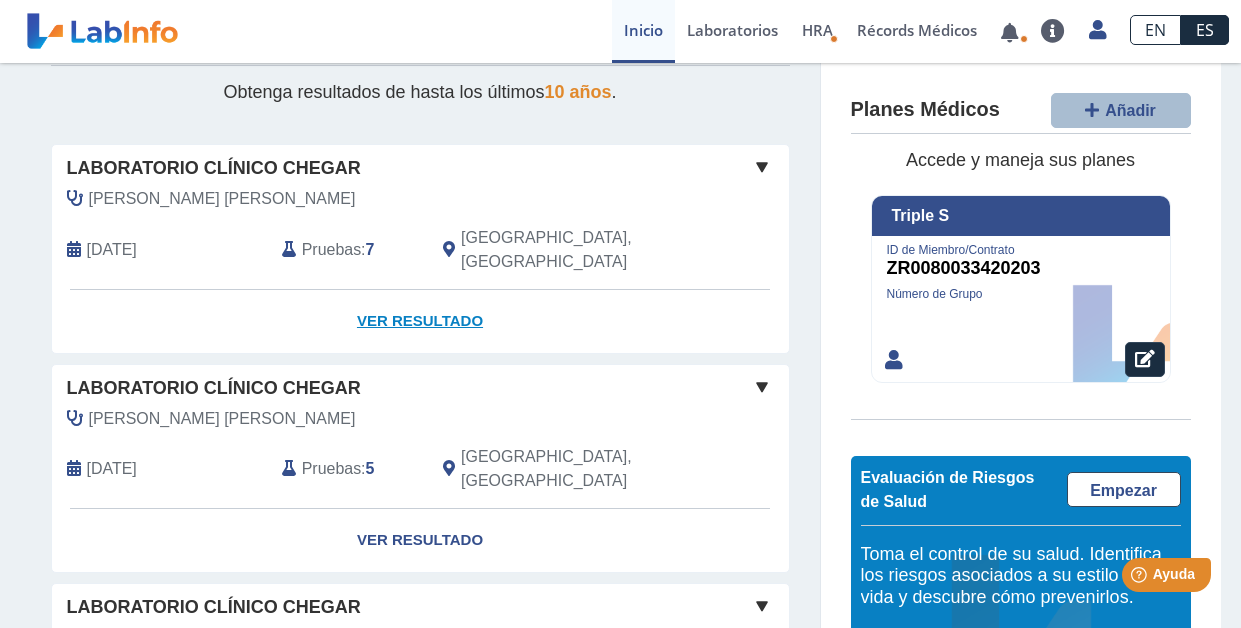 click on "Ver Resultado" 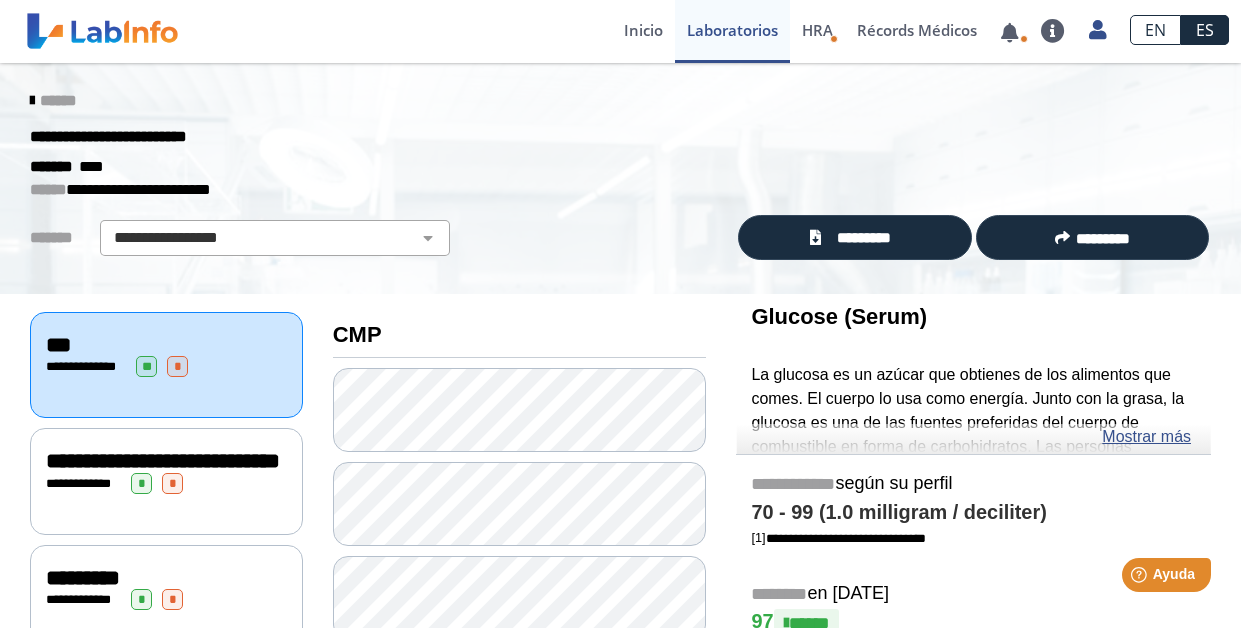 scroll, scrollTop: 0, scrollLeft: 0, axis: both 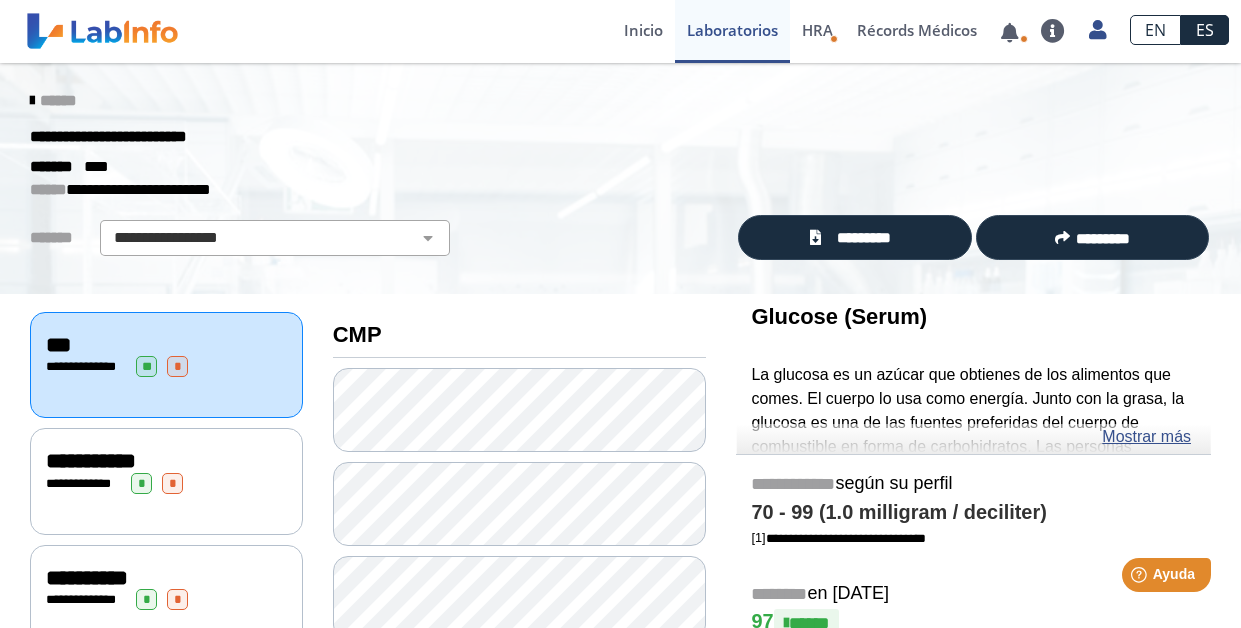 click on "******" 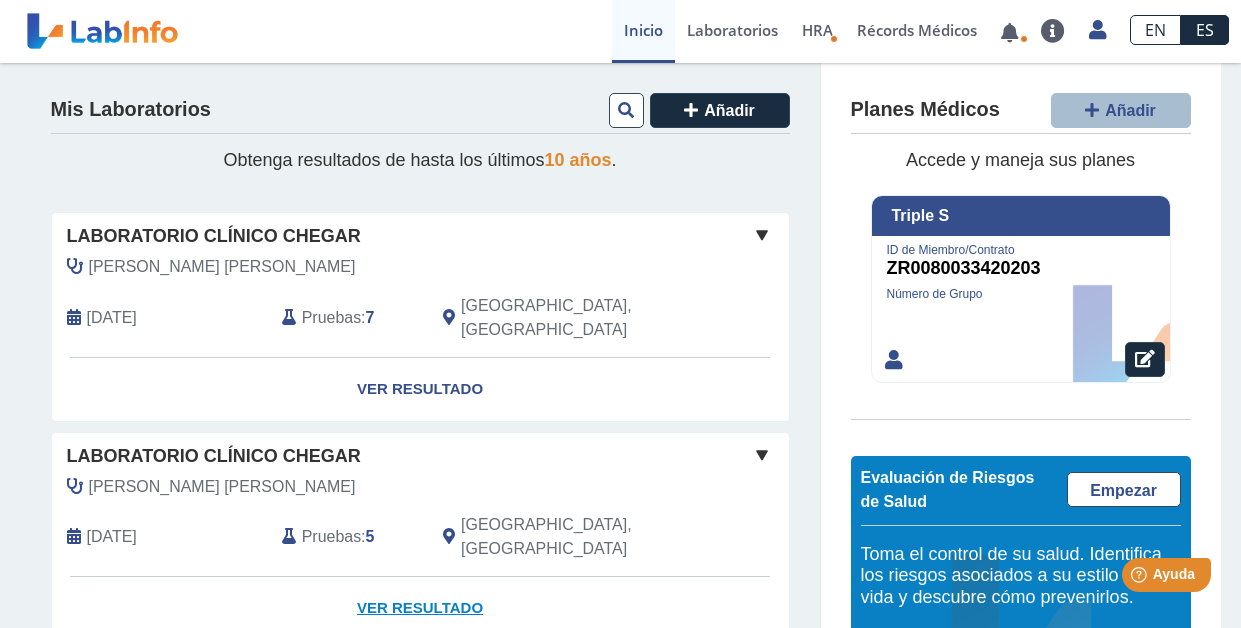 click on "Ver Resultado" 